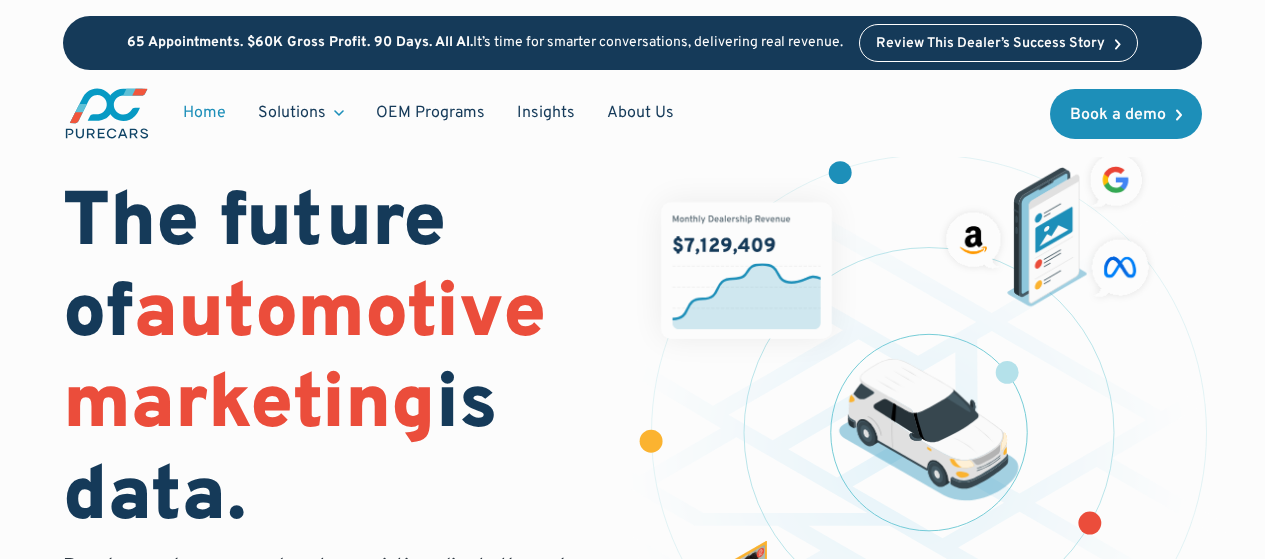 scroll, scrollTop: 0, scrollLeft: 0, axis: both 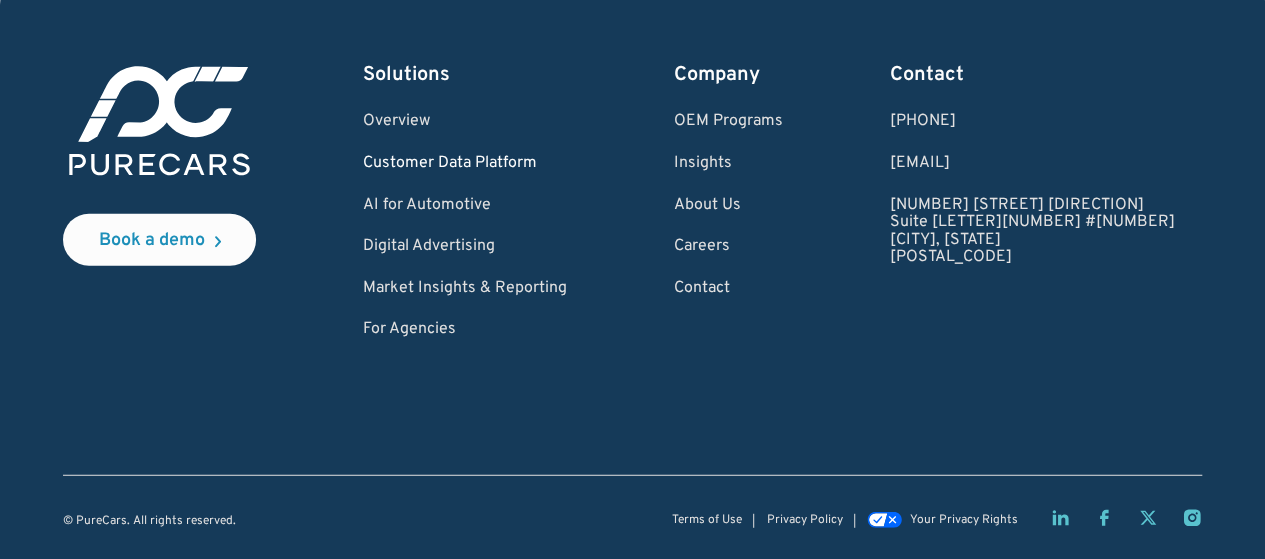 click on "Customer Data Platform" at bounding box center (465, 164) 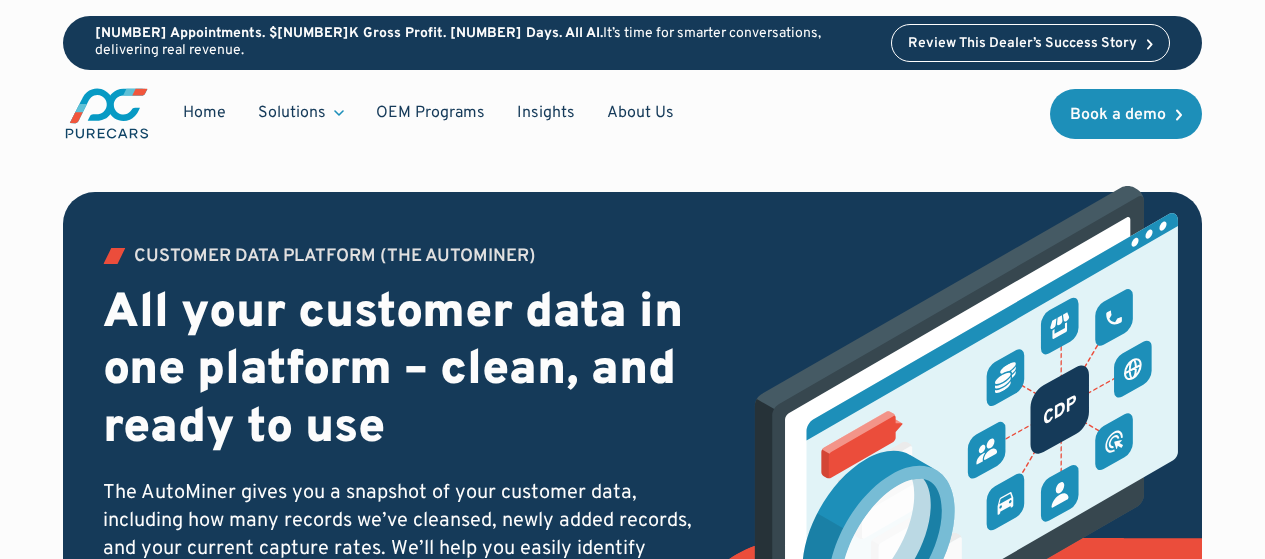 scroll, scrollTop: 0, scrollLeft: 0, axis: both 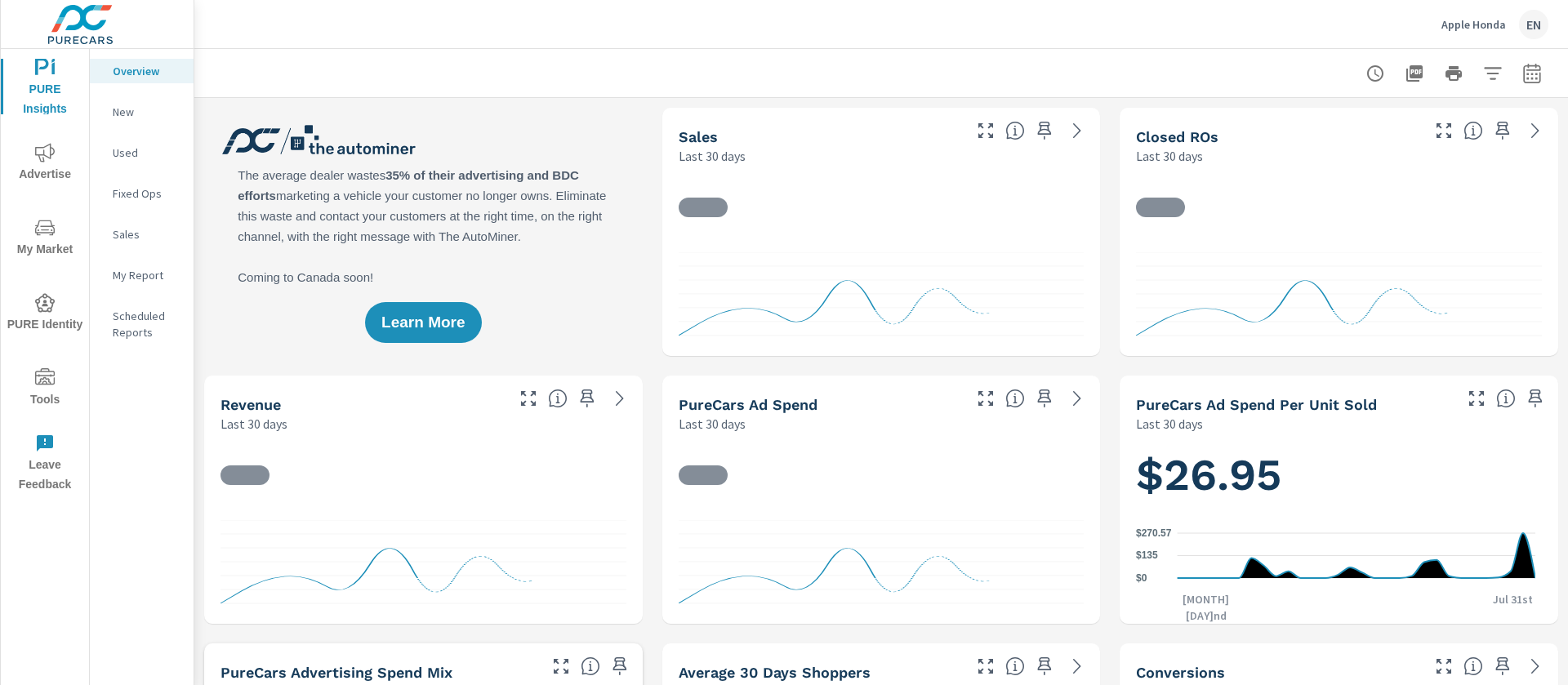 click on "Advertise" at bounding box center (45, 163) 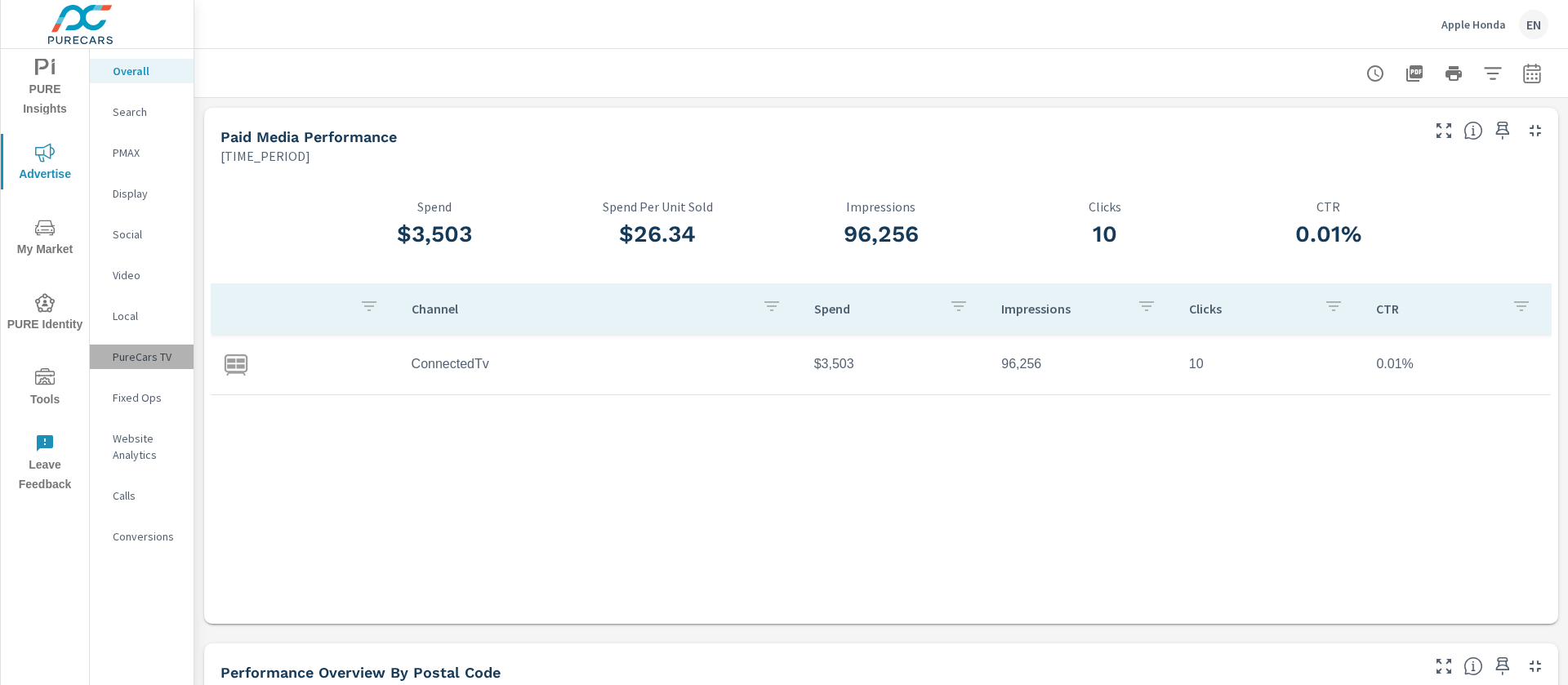 click on "PureCars TV" at bounding box center [146, 357] 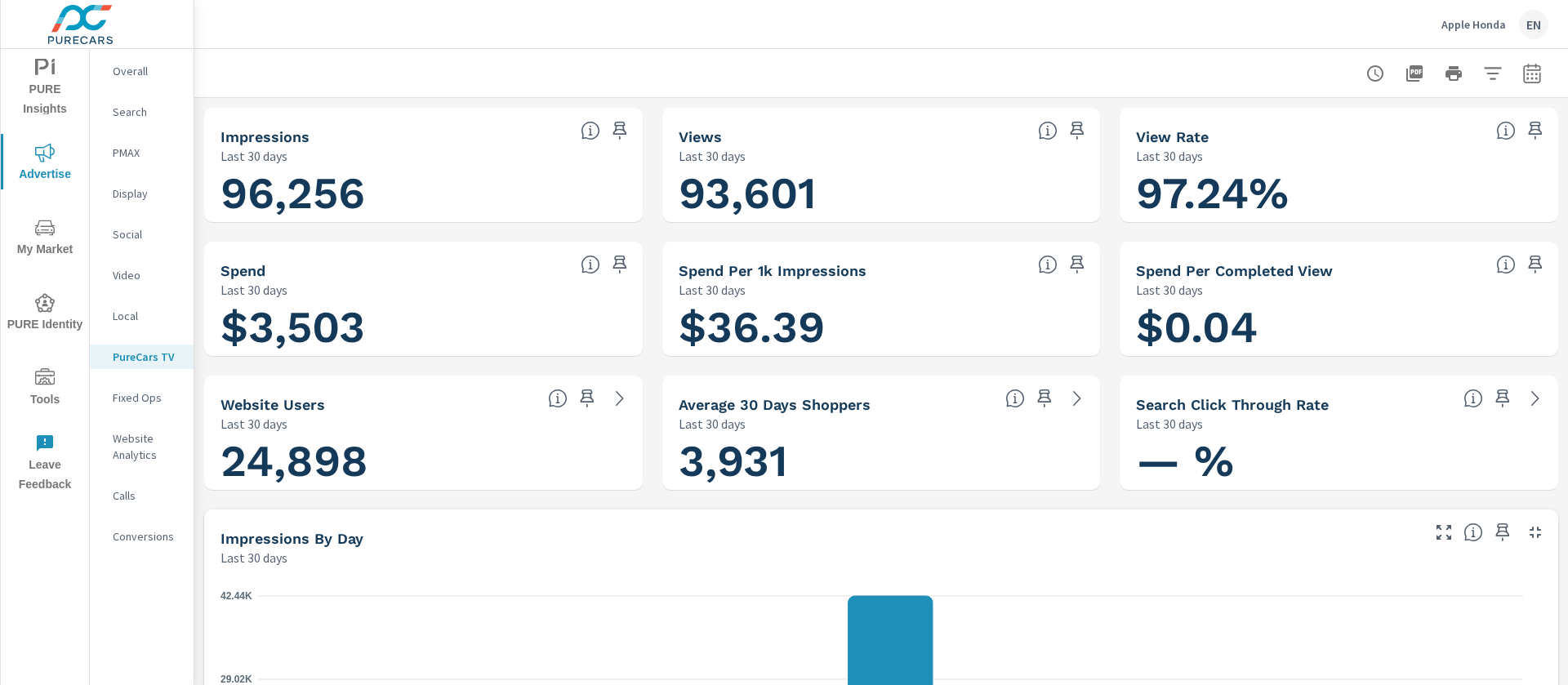 scroll, scrollTop: 1, scrollLeft: 0, axis: vertical 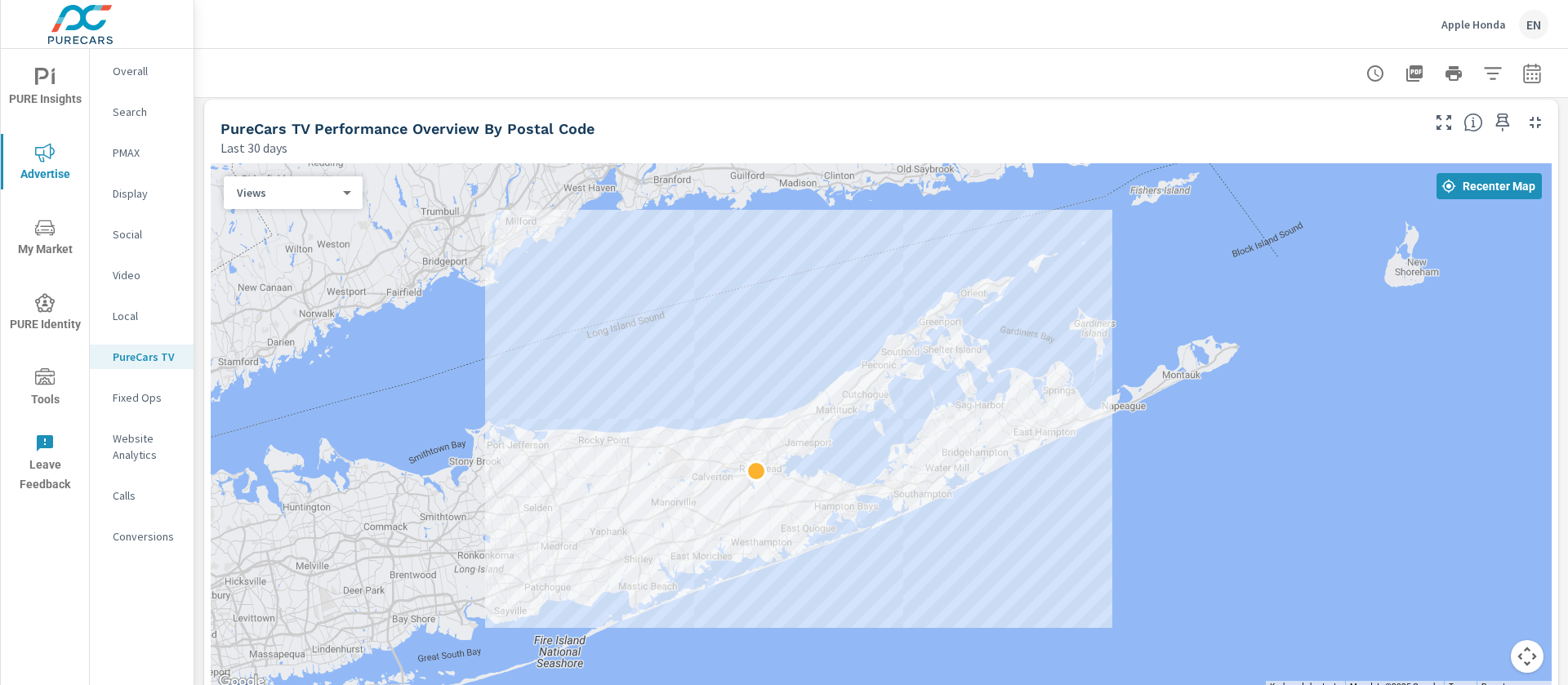 click on "Last 30 days" at bounding box center (819, 148) 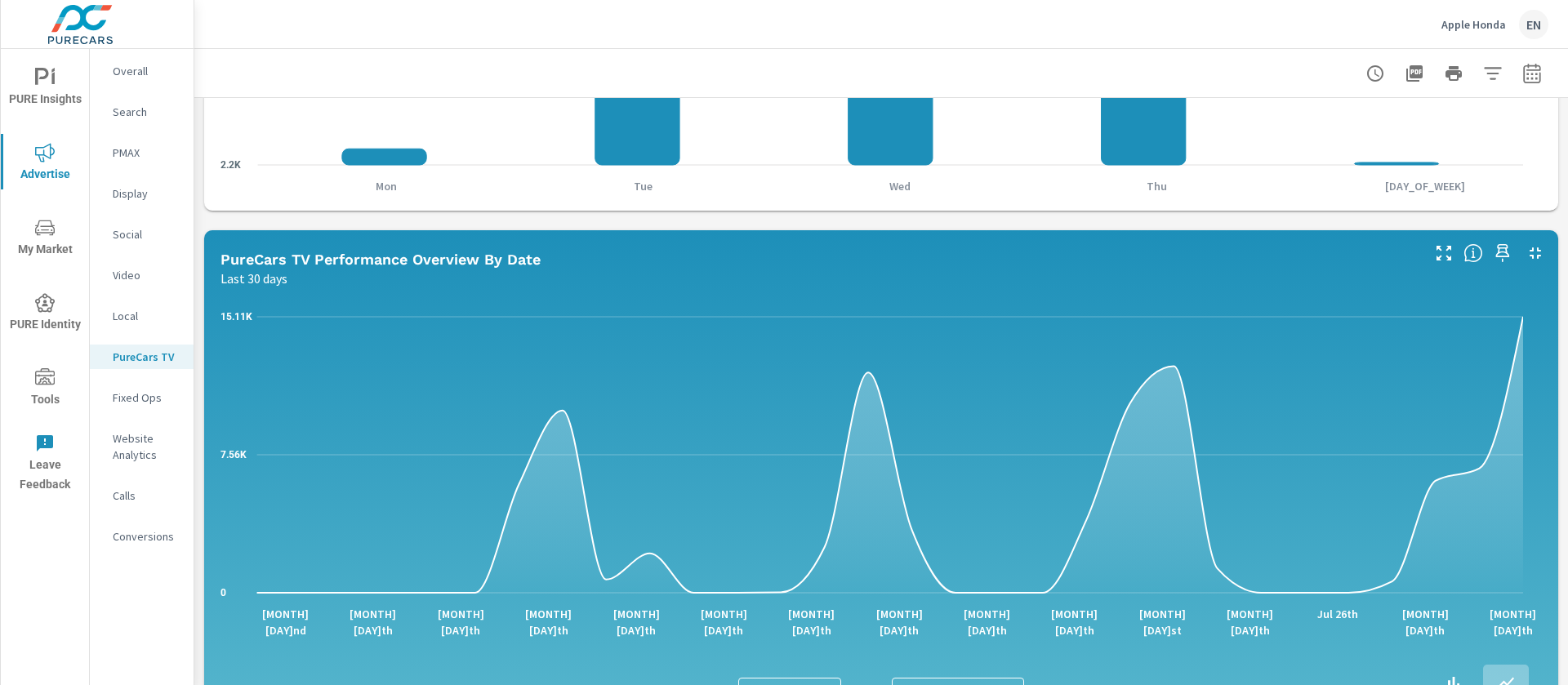 scroll, scrollTop: 735, scrollLeft: 0, axis: vertical 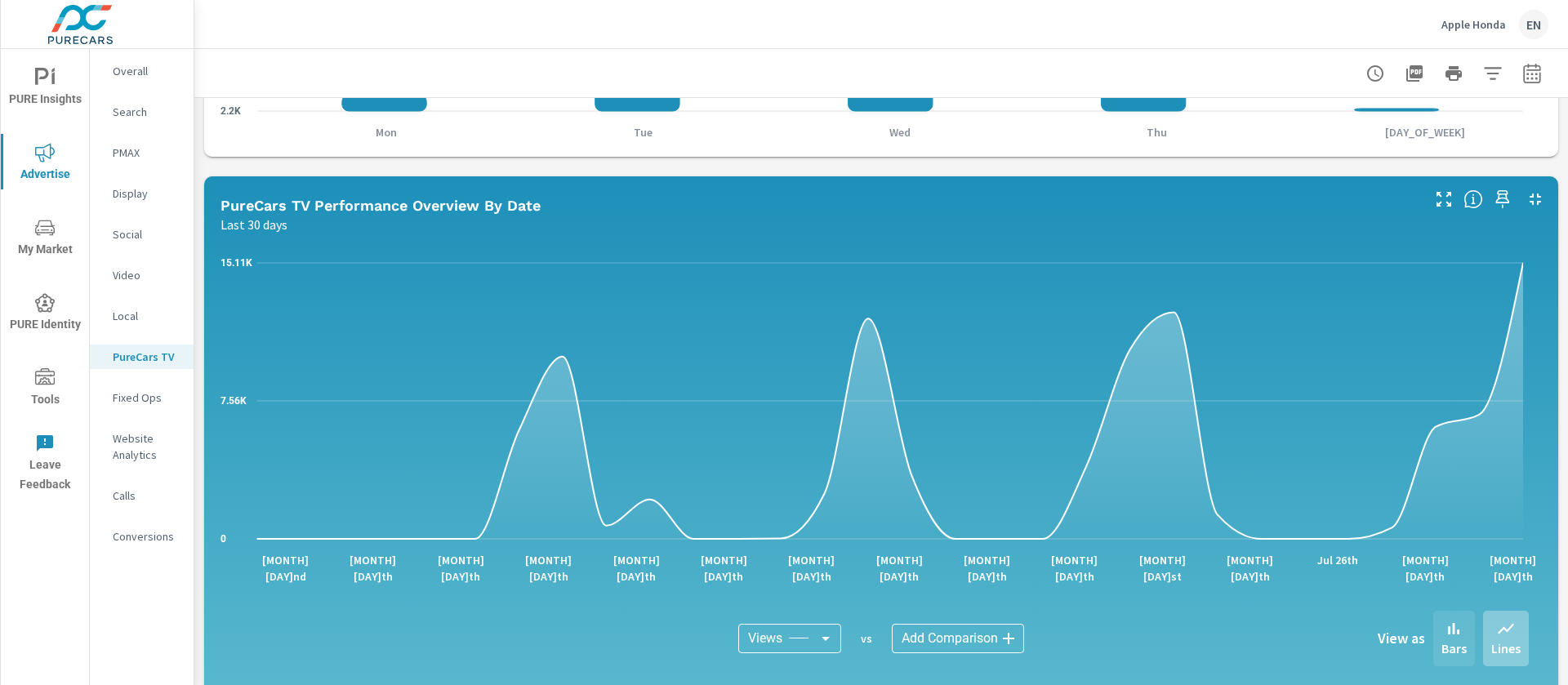 click 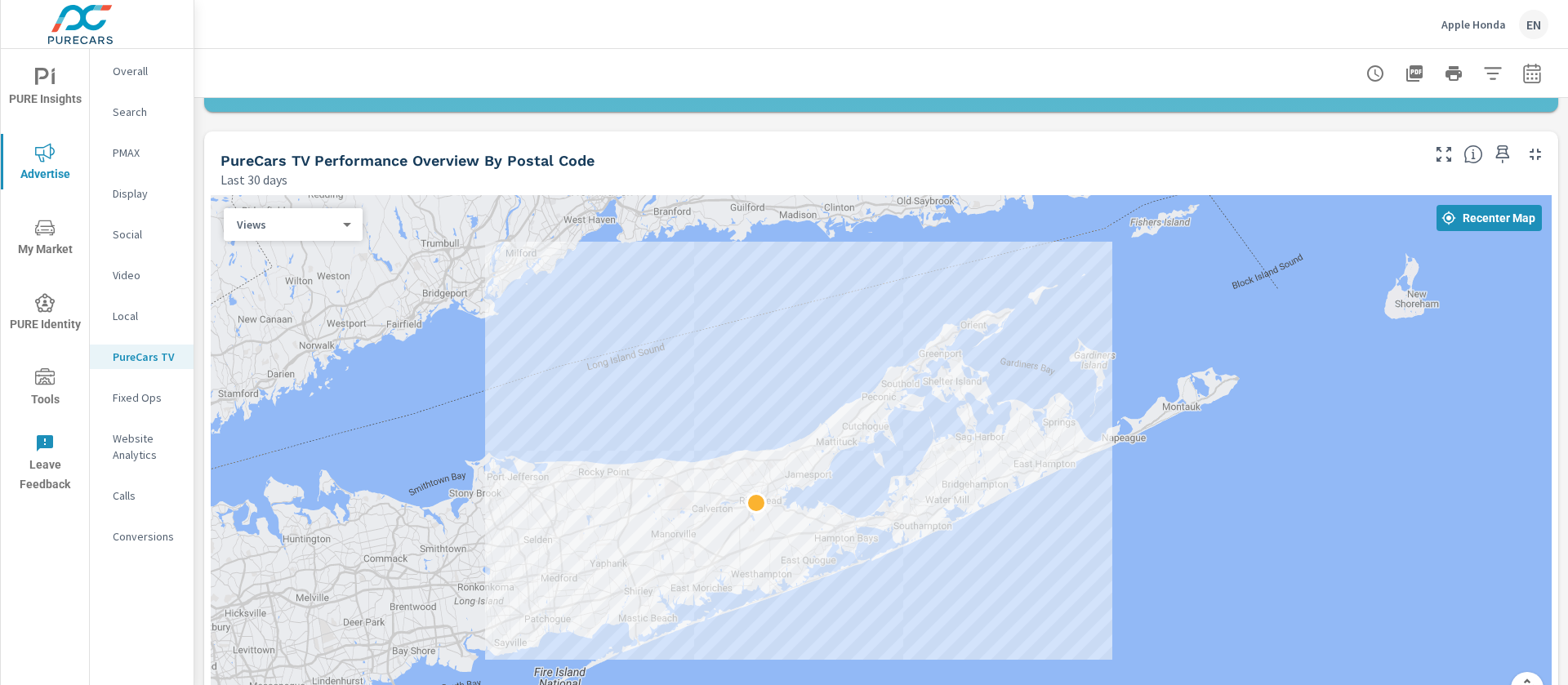 scroll, scrollTop: 1347, scrollLeft: 0, axis: vertical 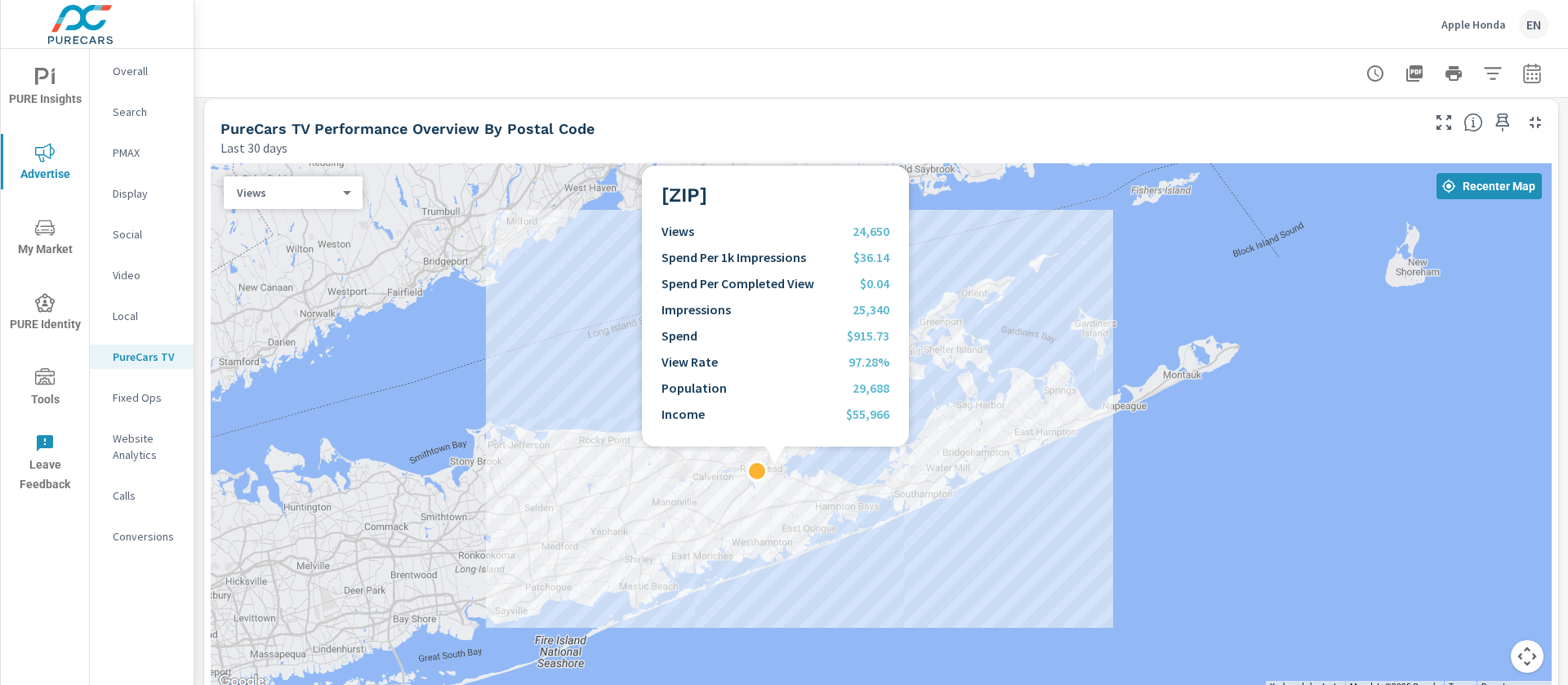 click at bounding box center [881, 428] 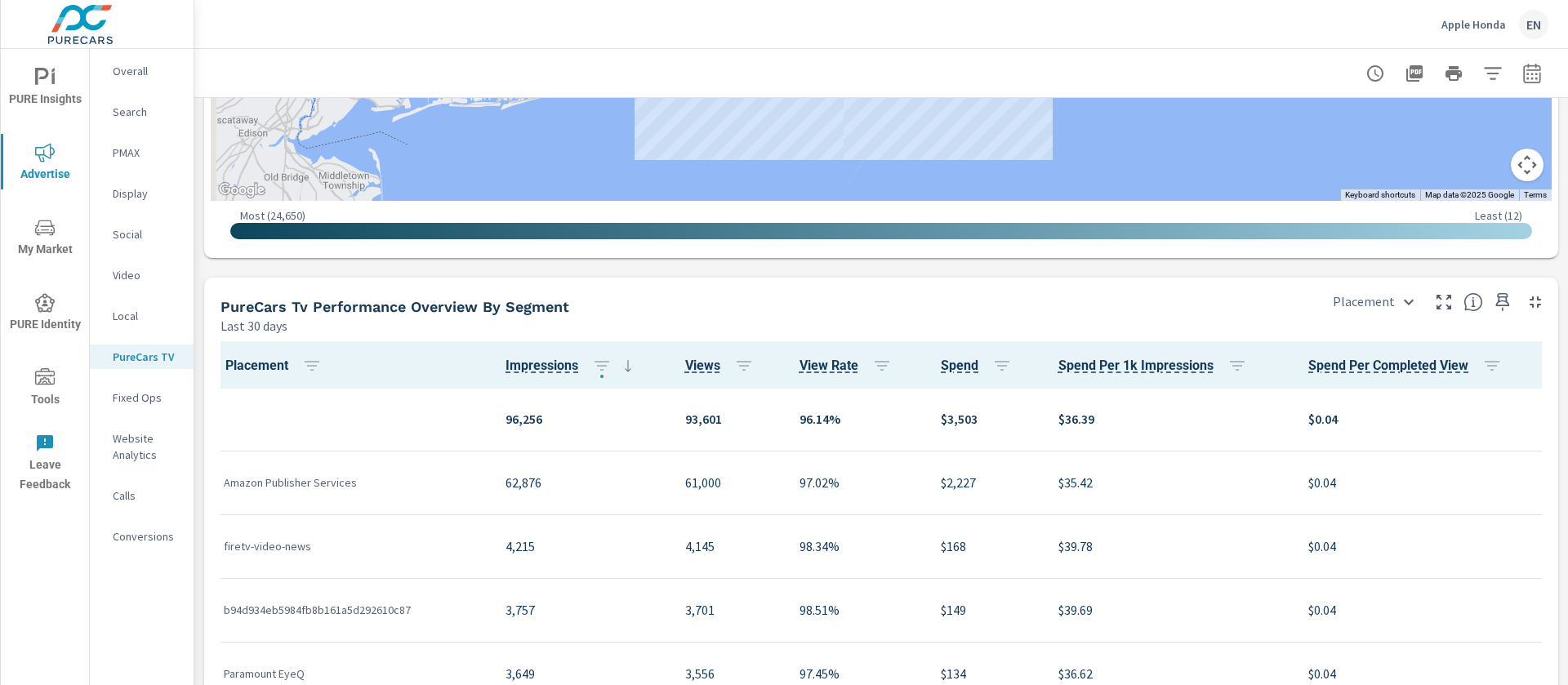 scroll, scrollTop: 1959, scrollLeft: 0, axis: vertical 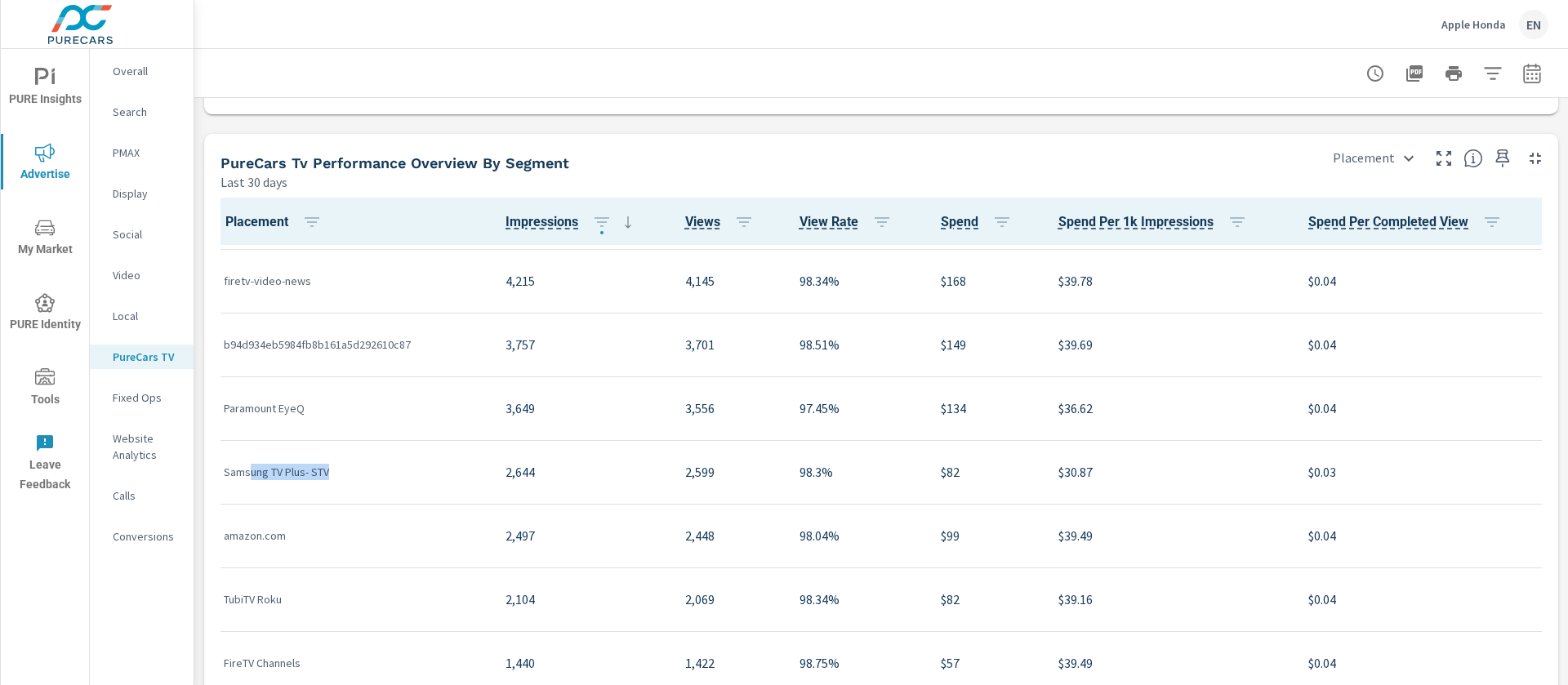 drag, startPoint x: 248, startPoint y: 478, endPoint x: 341, endPoint y: 476, distance: 93.0215 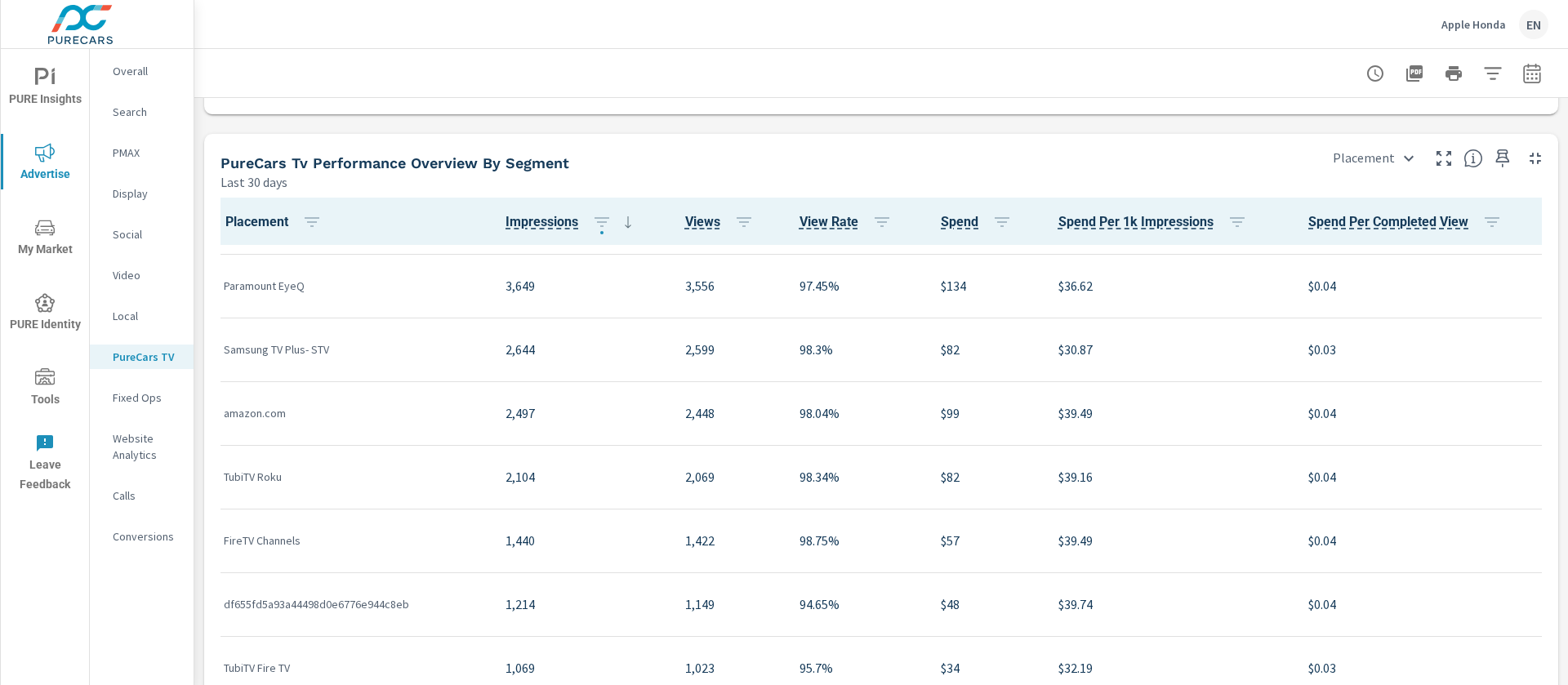 click on "amazon.com" at bounding box center (351, 413) 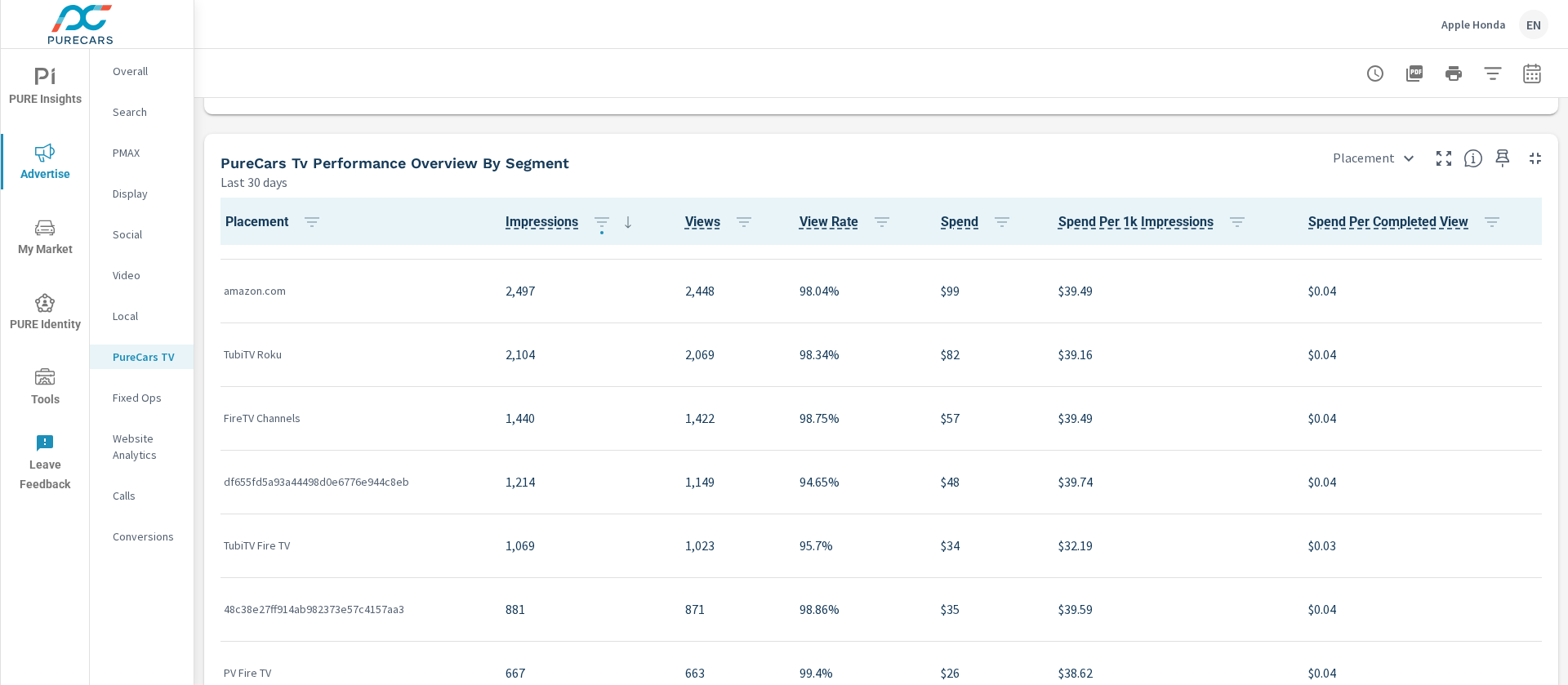 scroll, scrollTop: 490, scrollLeft: 0, axis: vertical 